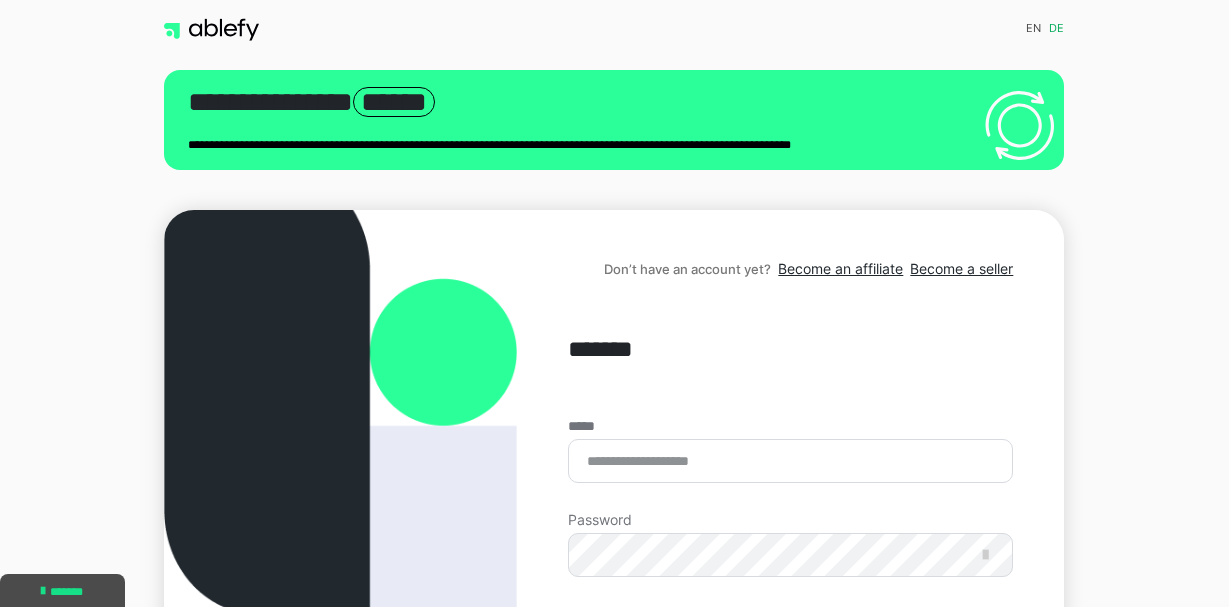 click on "*****" at bounding box center [790, 461] 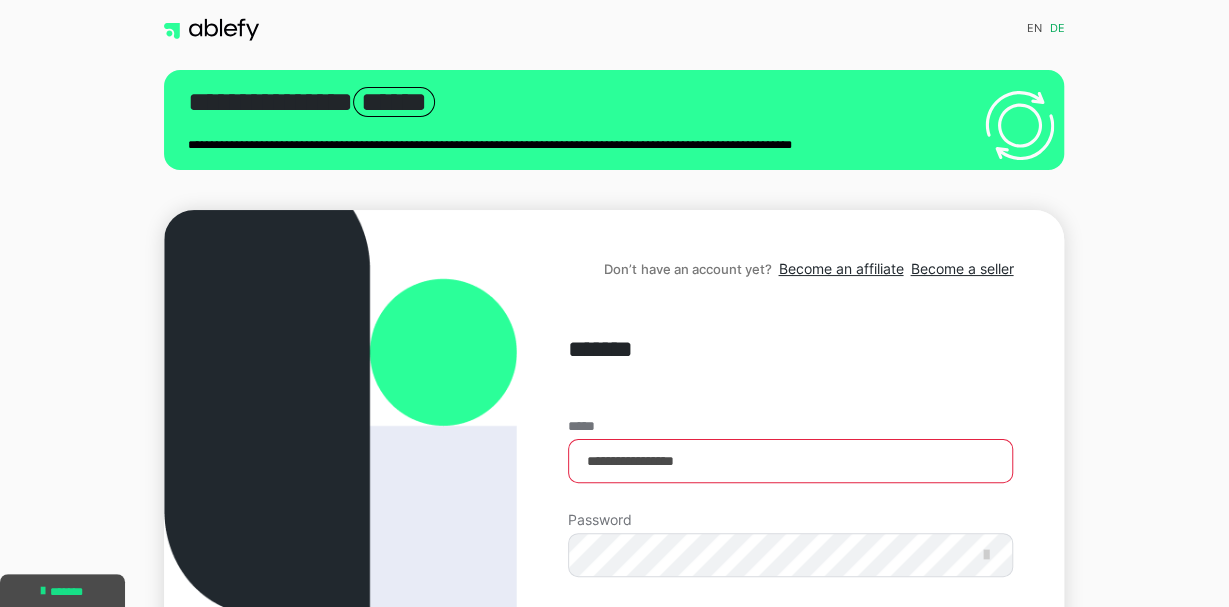 type on "**********" 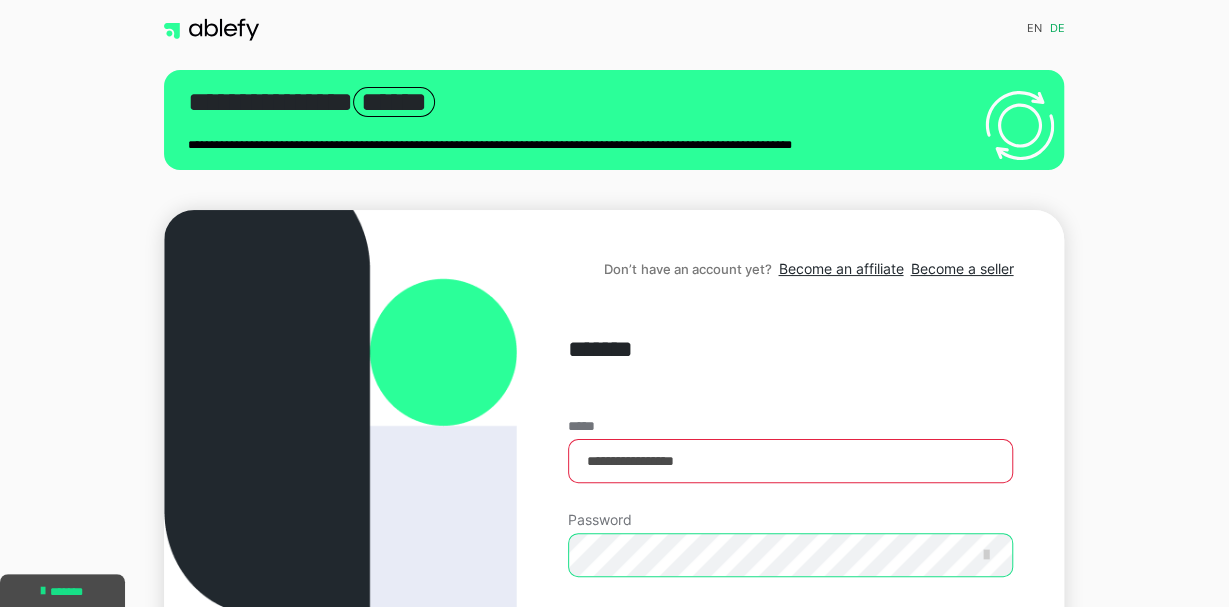 click on "Sign in" at bounding box center [790, 703] 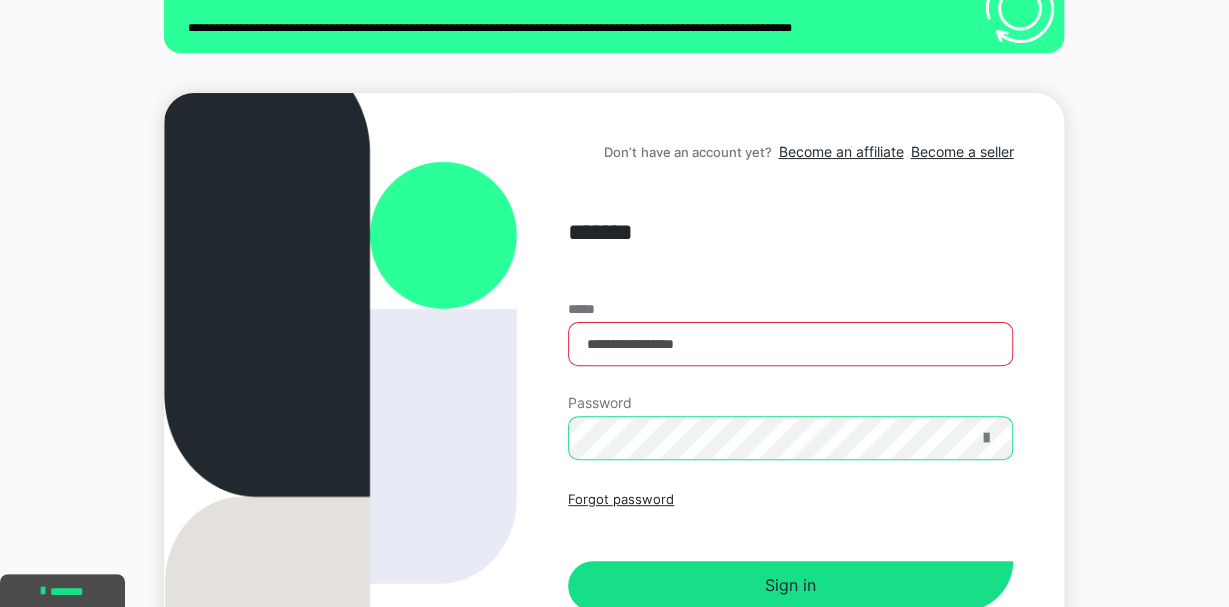 scroll, scrollTop: 144, scrollLeft: 0, axis: vertical 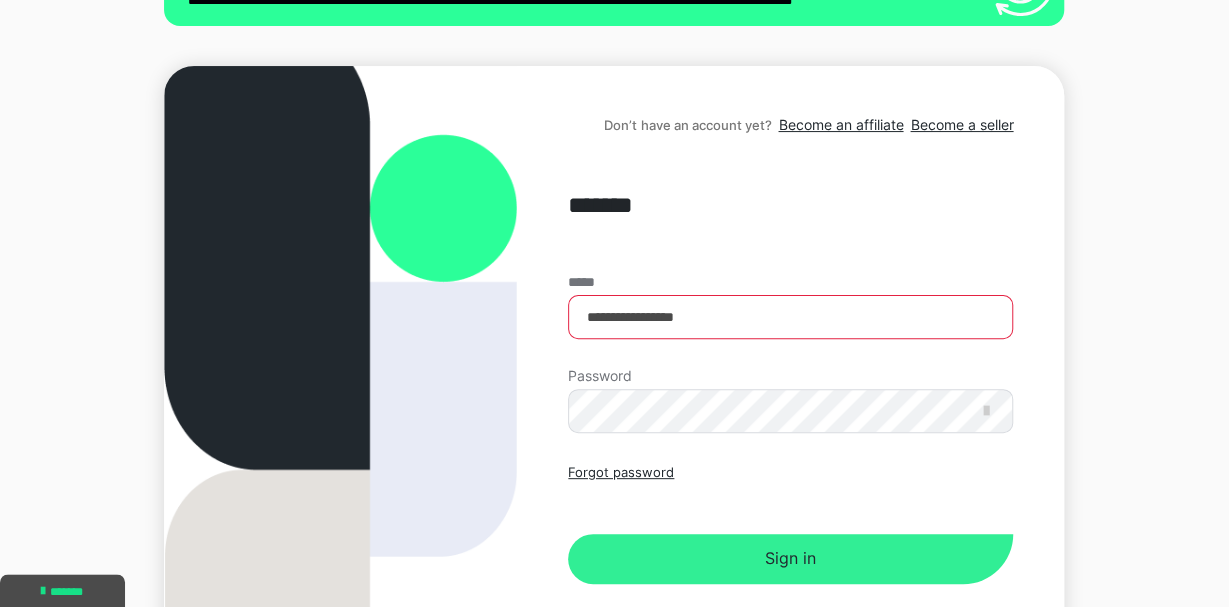 click on "Sign in" at bounding box center [790, 559] 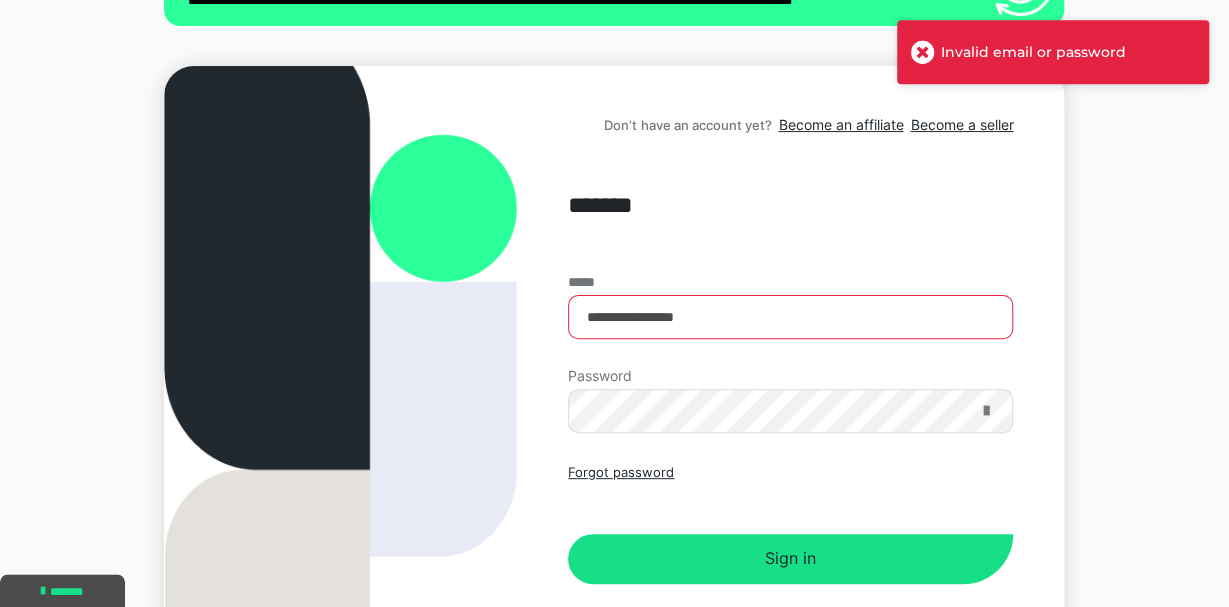 click at bounding box center [985, 411] 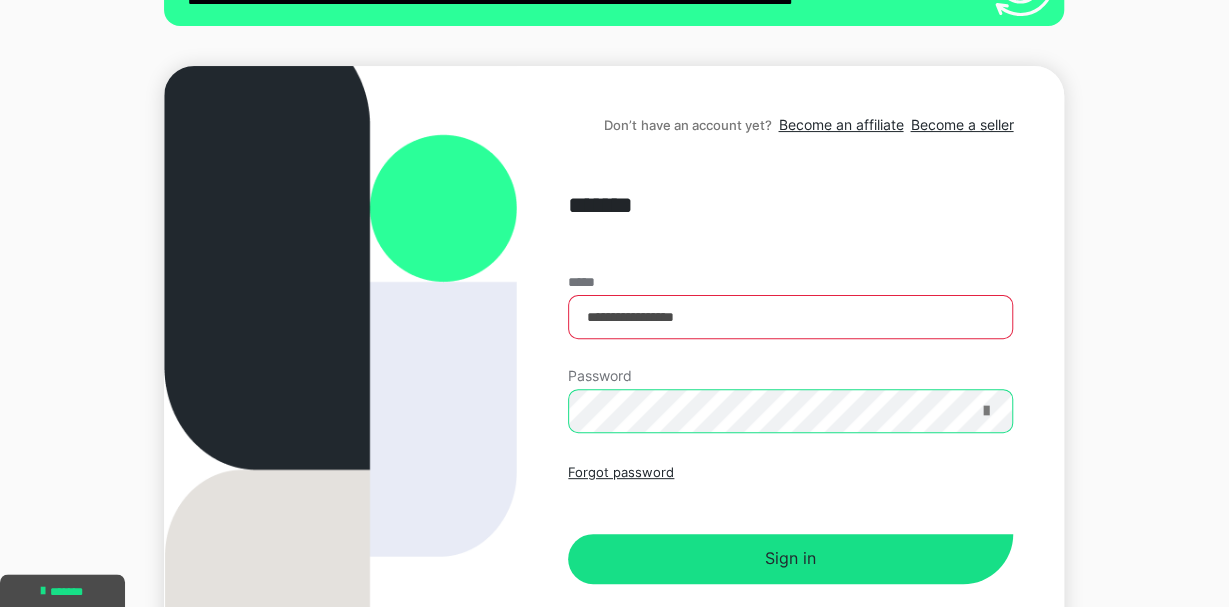click on "Sign in" at bounding box center [790, 559] 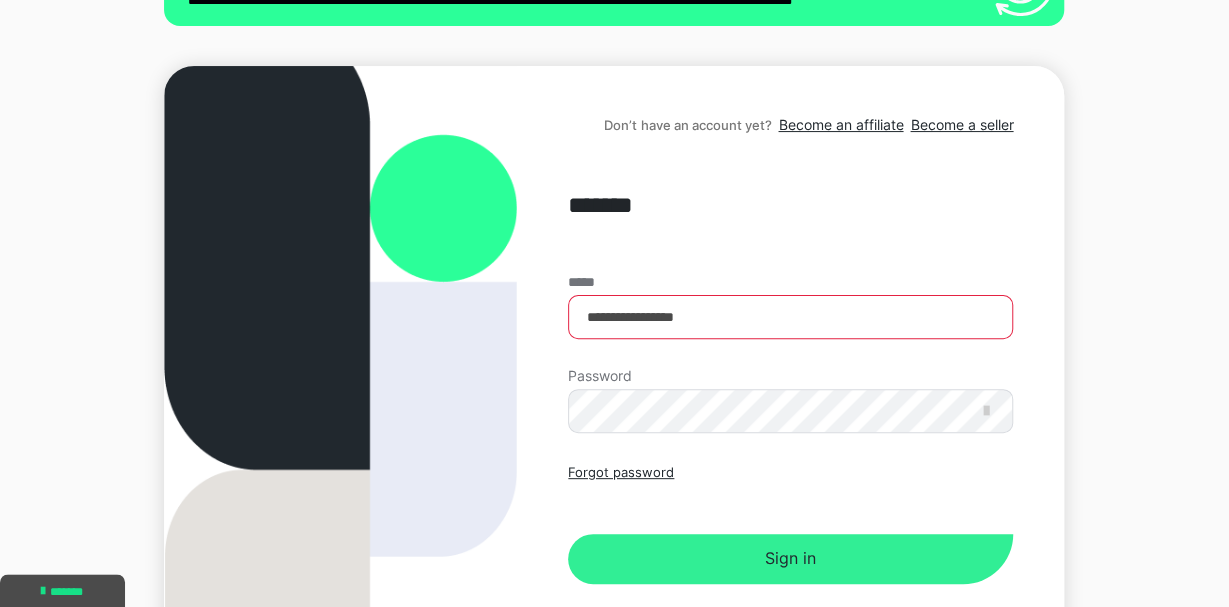 click on "Sign in" at bounding box center [790, 559] 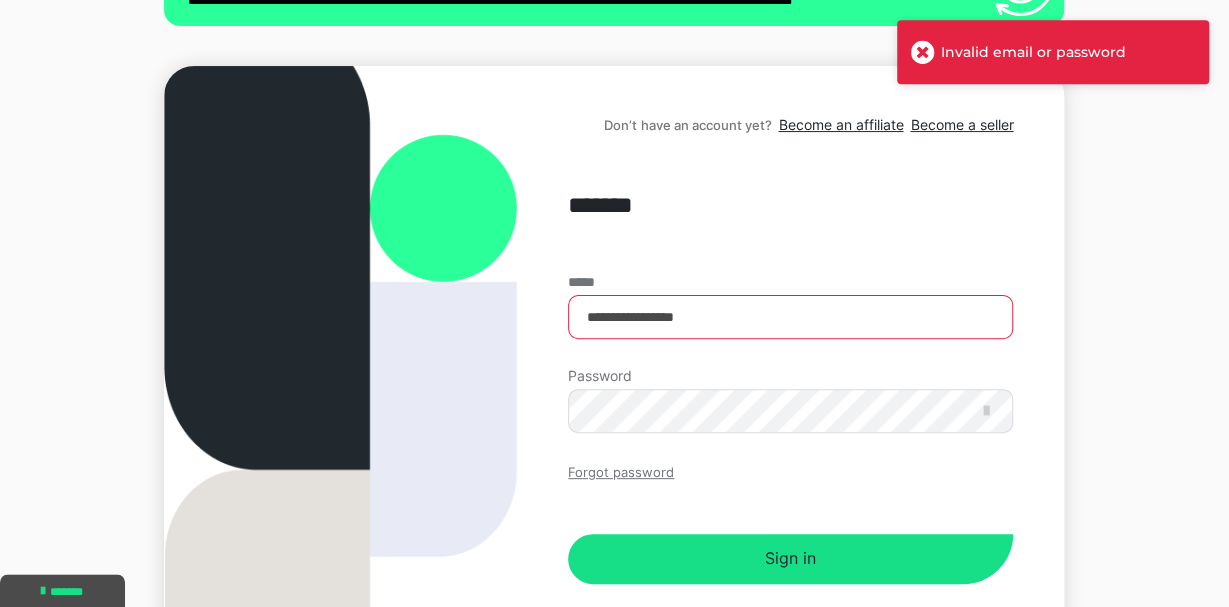 click on "Forgot password" at bounding box center [621, 473] 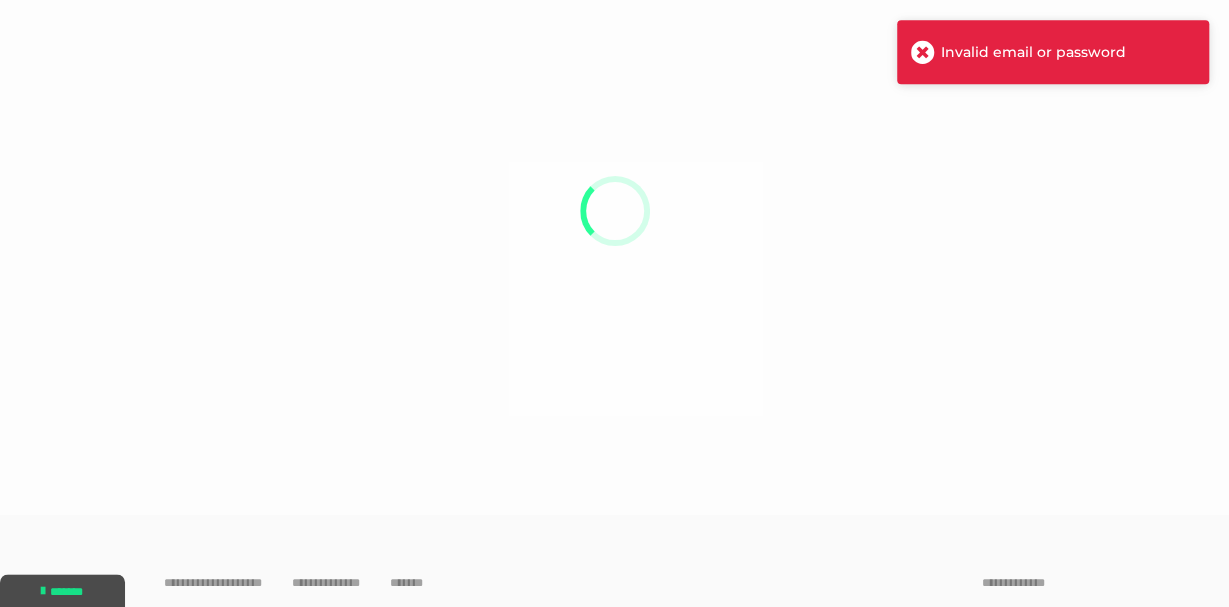 scroll, scrollTop: 93, scrollLeft: 0, axis: vertical 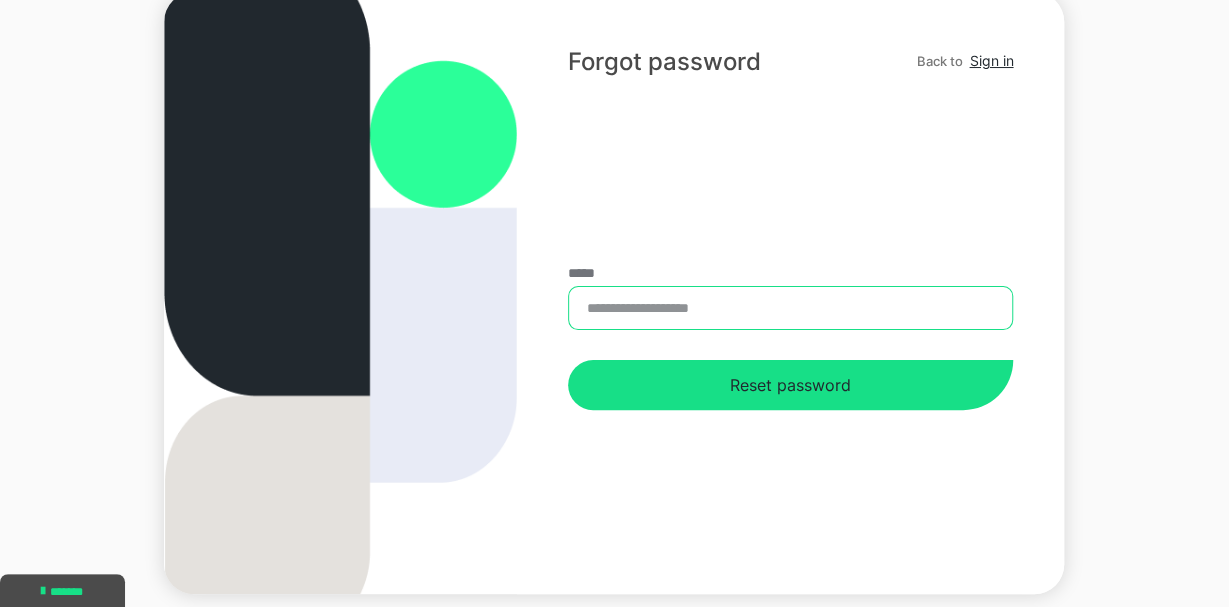 click on "*****" at bounding box center (790, 308) 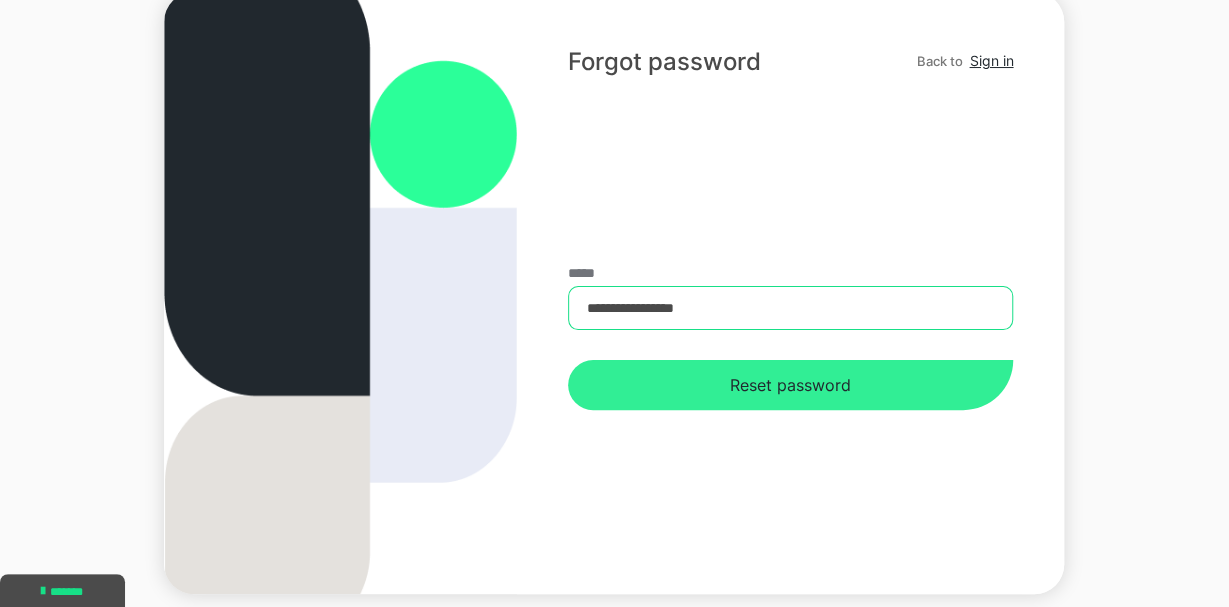 type on "**********" 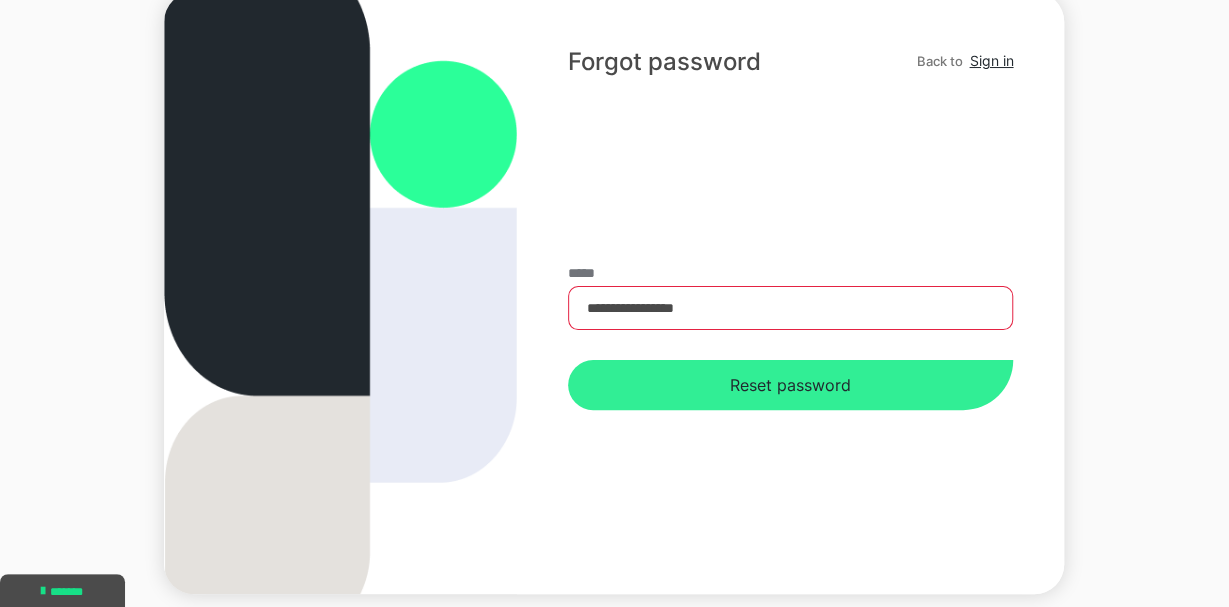 click on "Reset password" at bounding box center [790, 385] 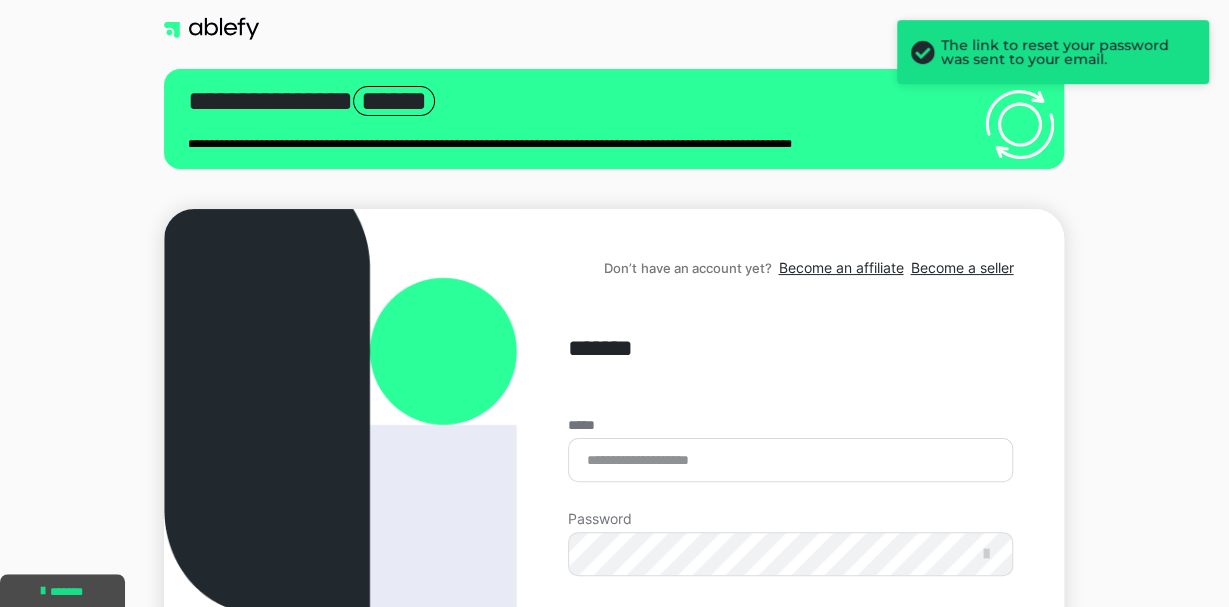 scroll, scrollTop: 0, scrollLeft: 0, axis: both 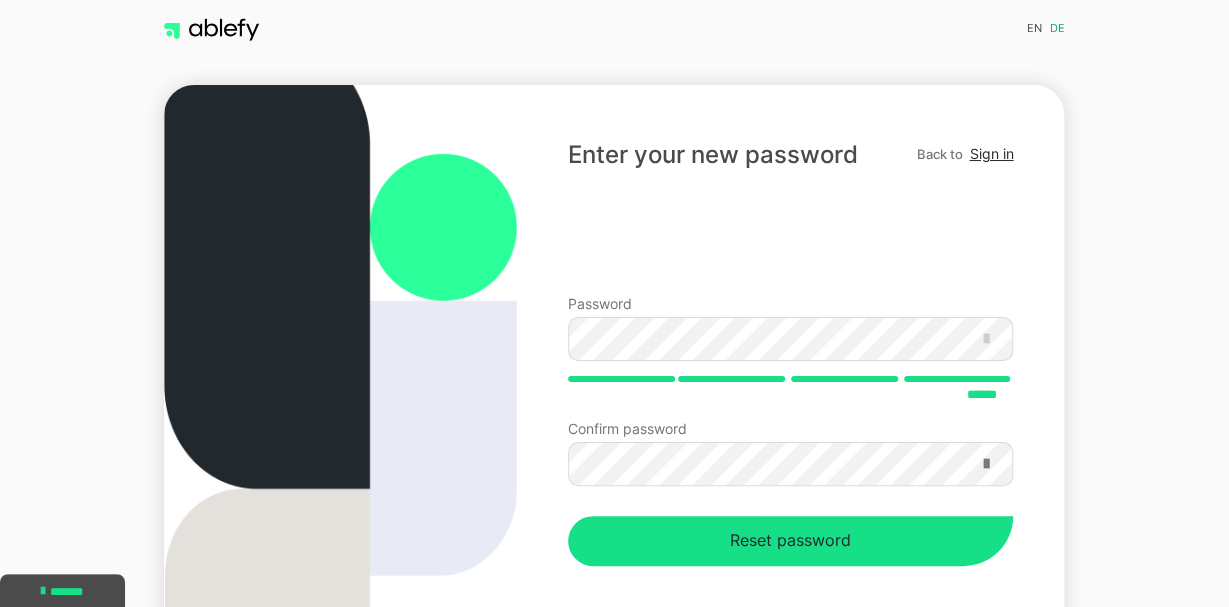 click at bounding box center [985, 464] 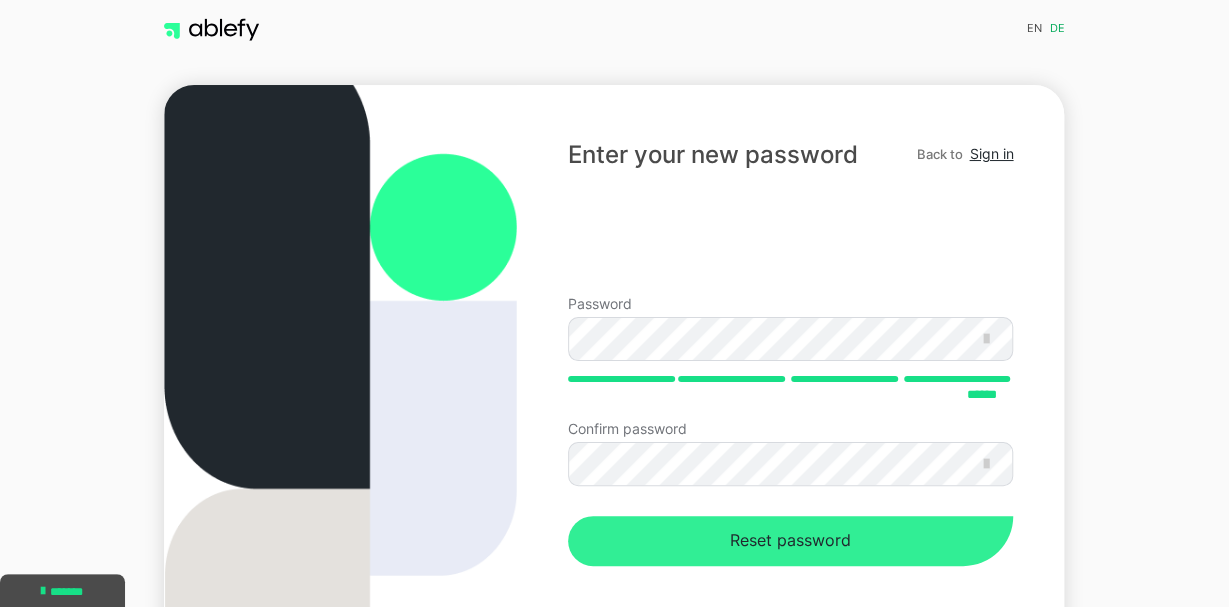 click on "Reset password" at bounding box center (790, 541) 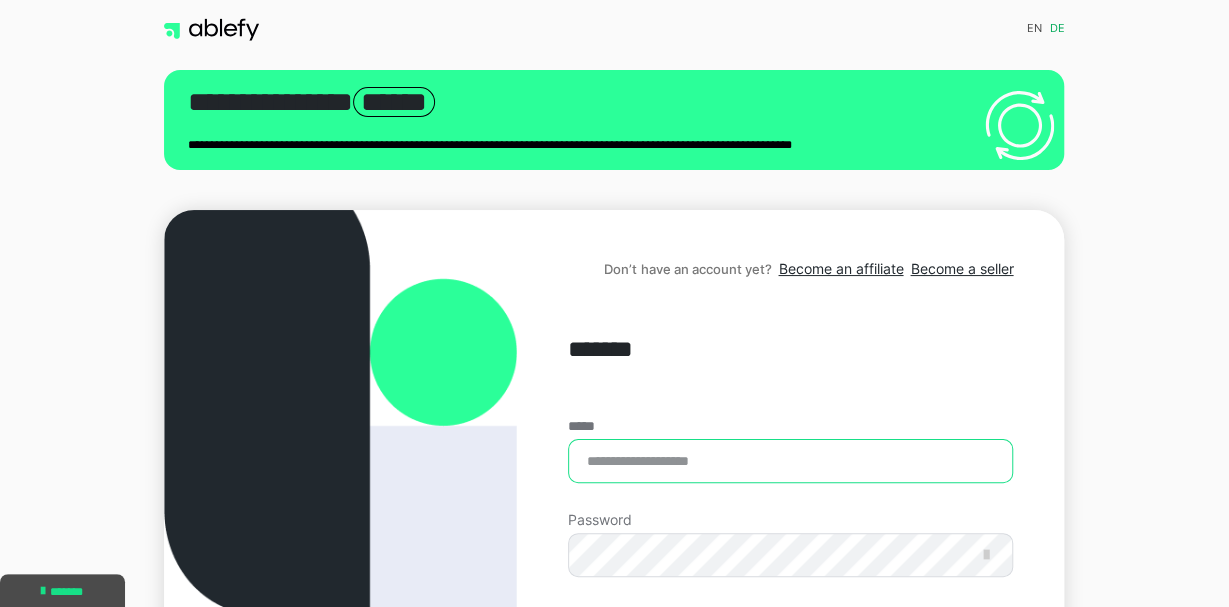 click on "*****" at bounding box center (790, 461) 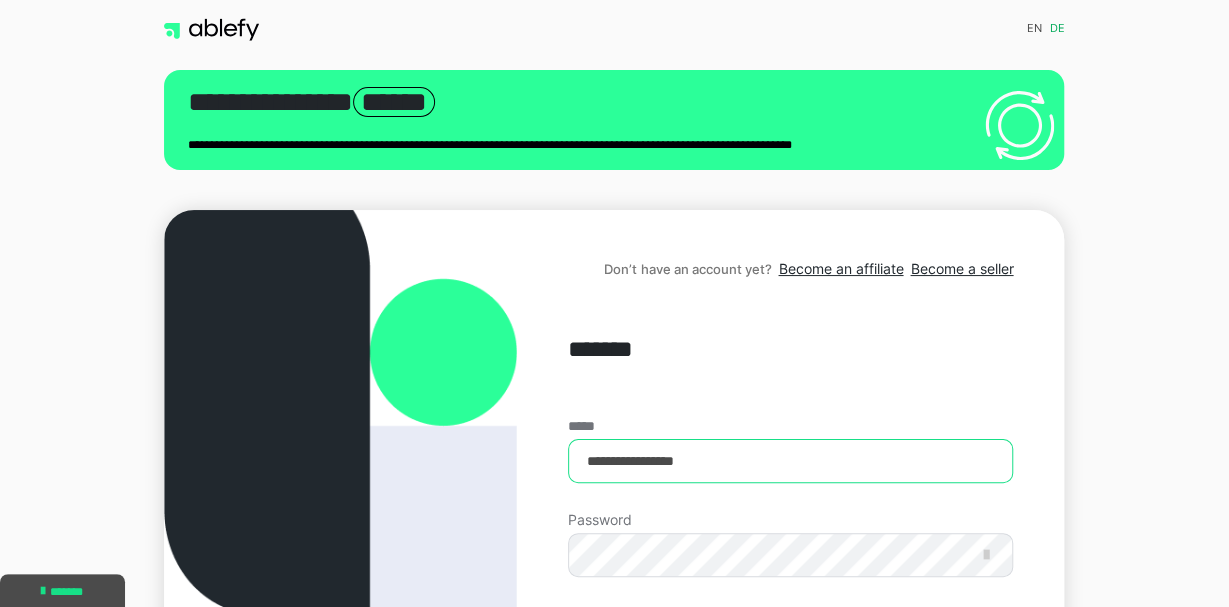 type on "**********" 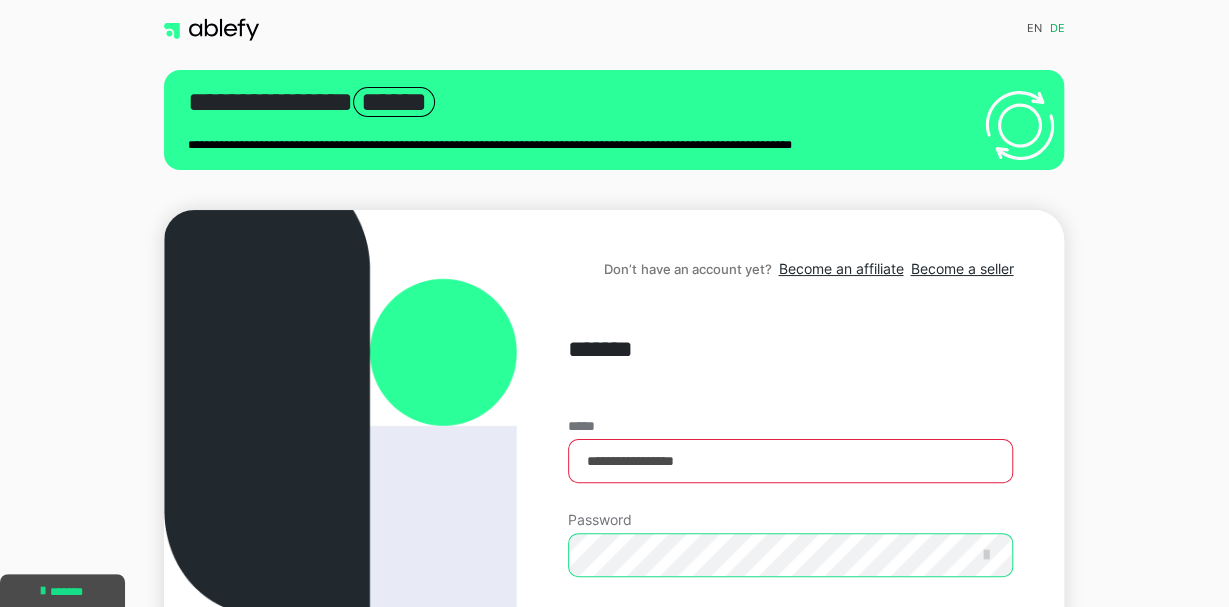 click on "Sign in" at bounding box center (790, 703) 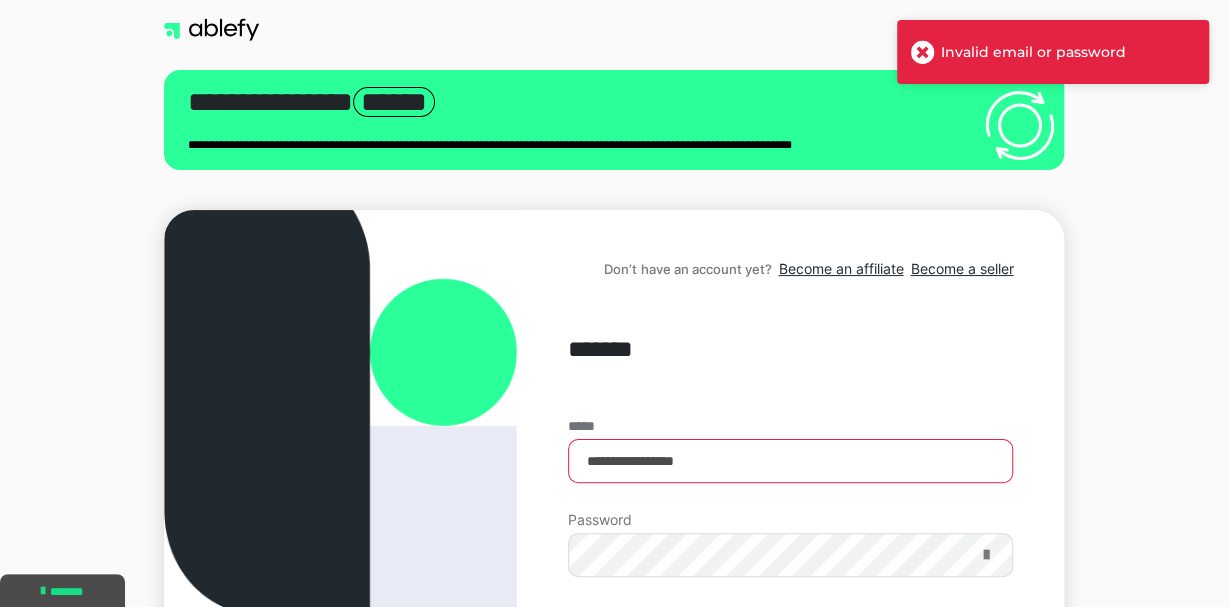 click at bounding box center [985, 555] 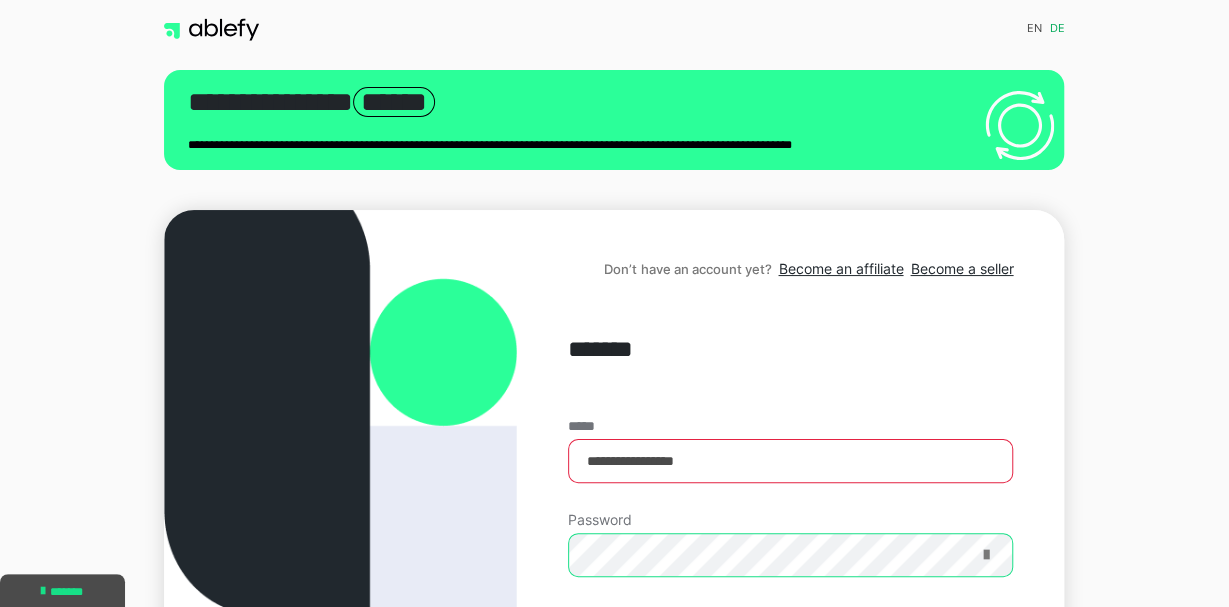 click on "Sign in" at bounding box center (790, 703) 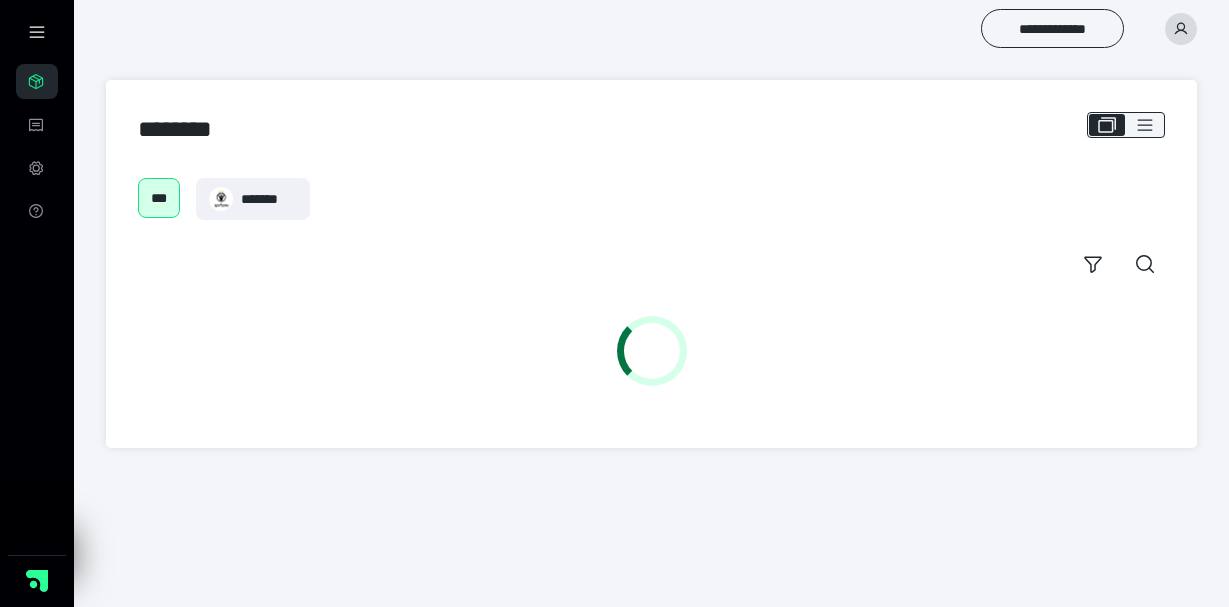 scroll, scrollTop: 0, scrollLeft: 0, axis: both 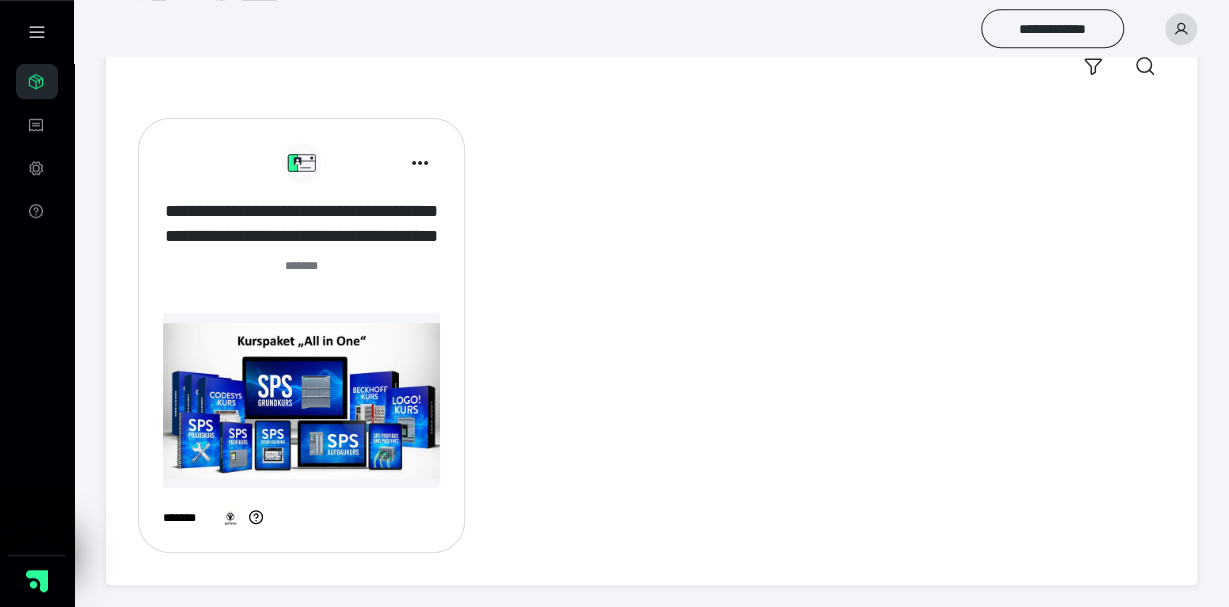 click on "**********" at bounding box center [301, 224] 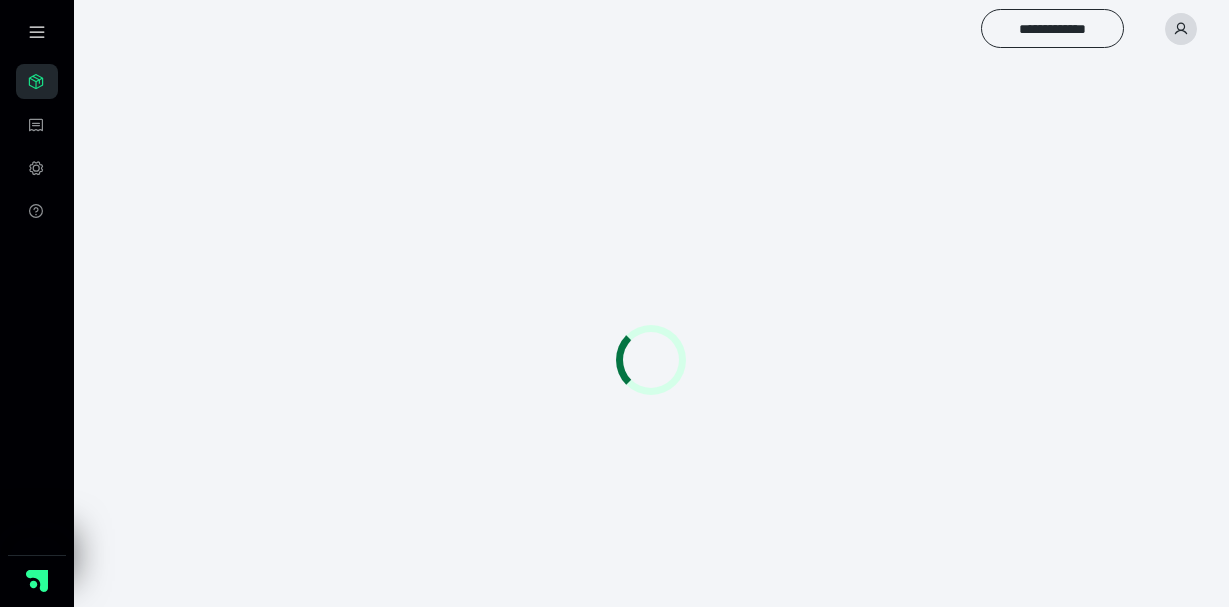 scroll, scrollTop: 0, scrollLeft: 0, axis: both 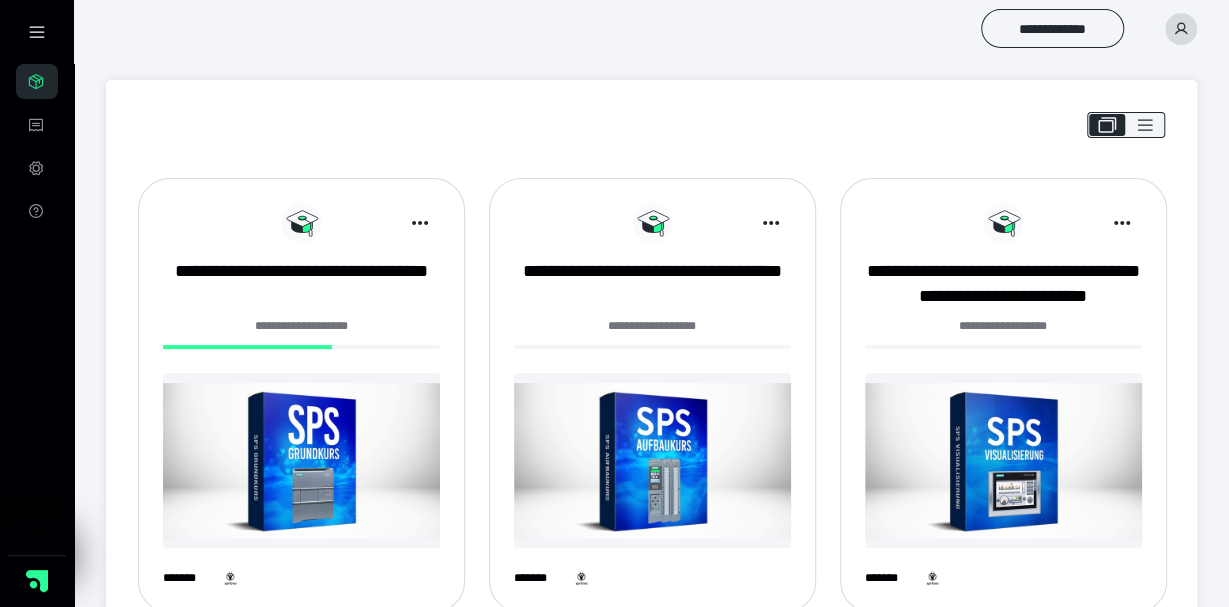 click at bounding box center (301, 460) 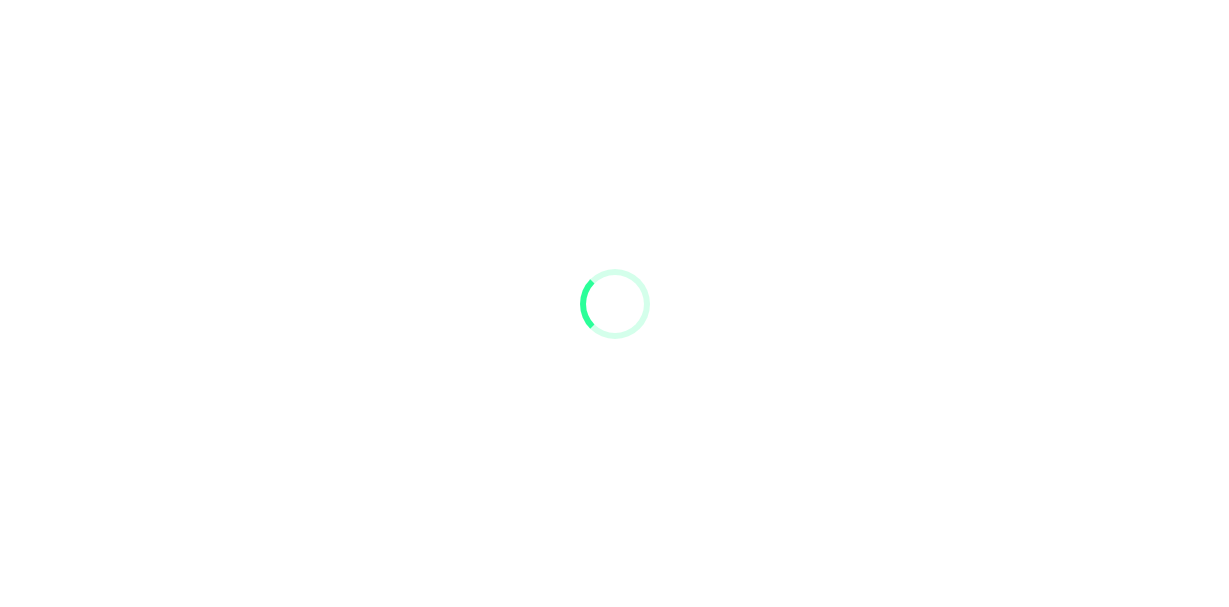 scroll, scrollTop: 0, scrollLeft: 0, axis: both 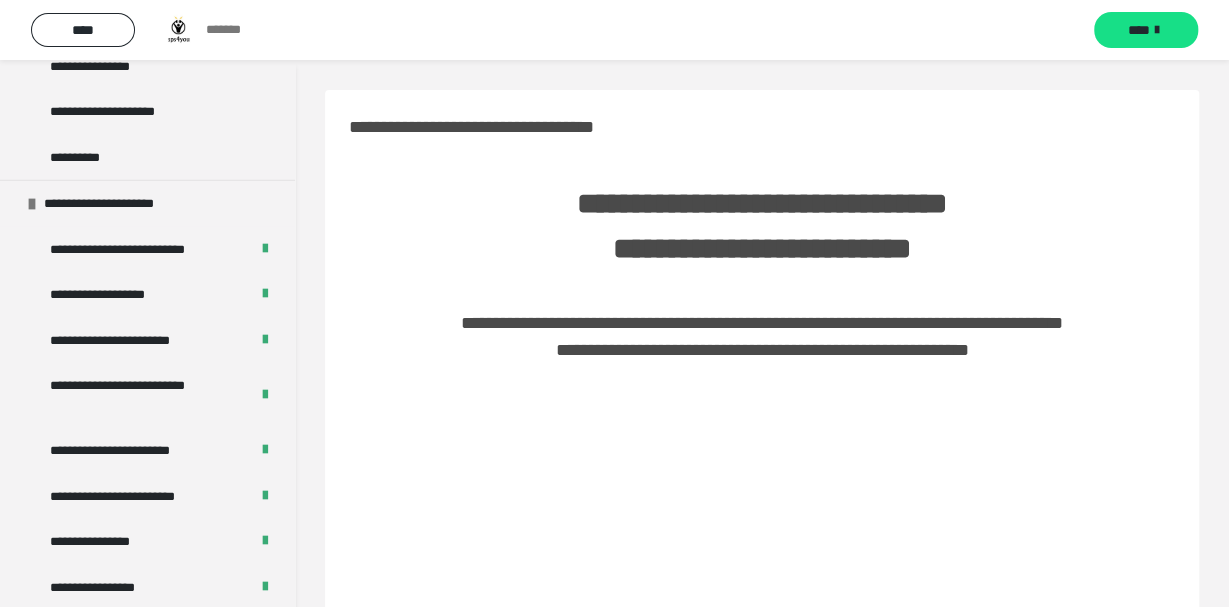click at bounding box center (178, 30) 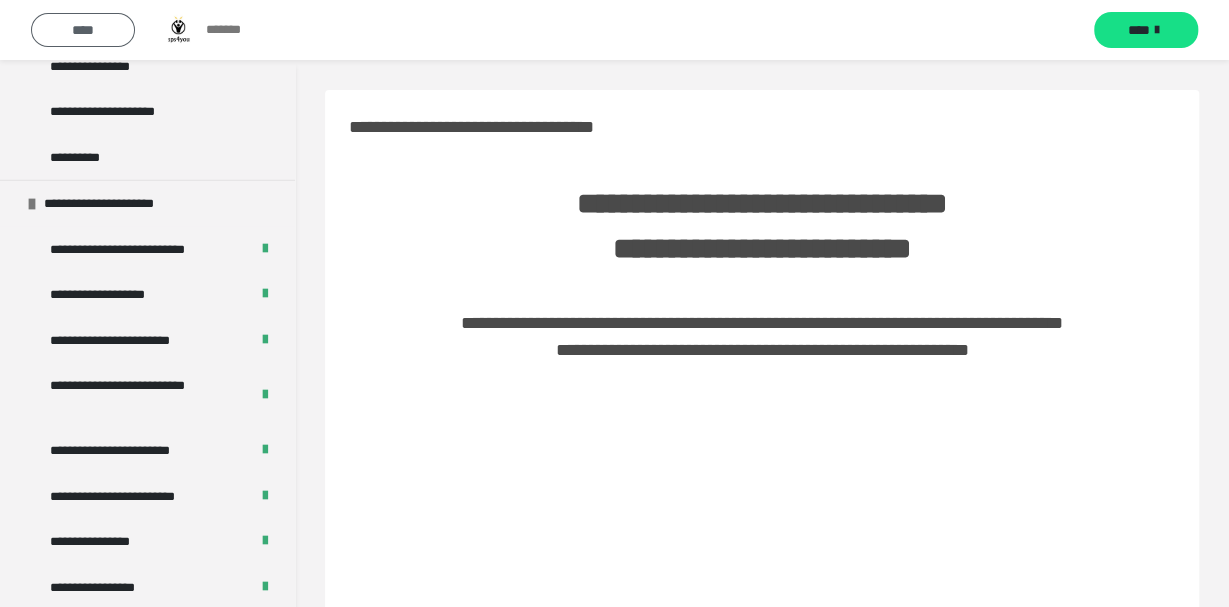 click on "****" at bounding box center [83, 30] 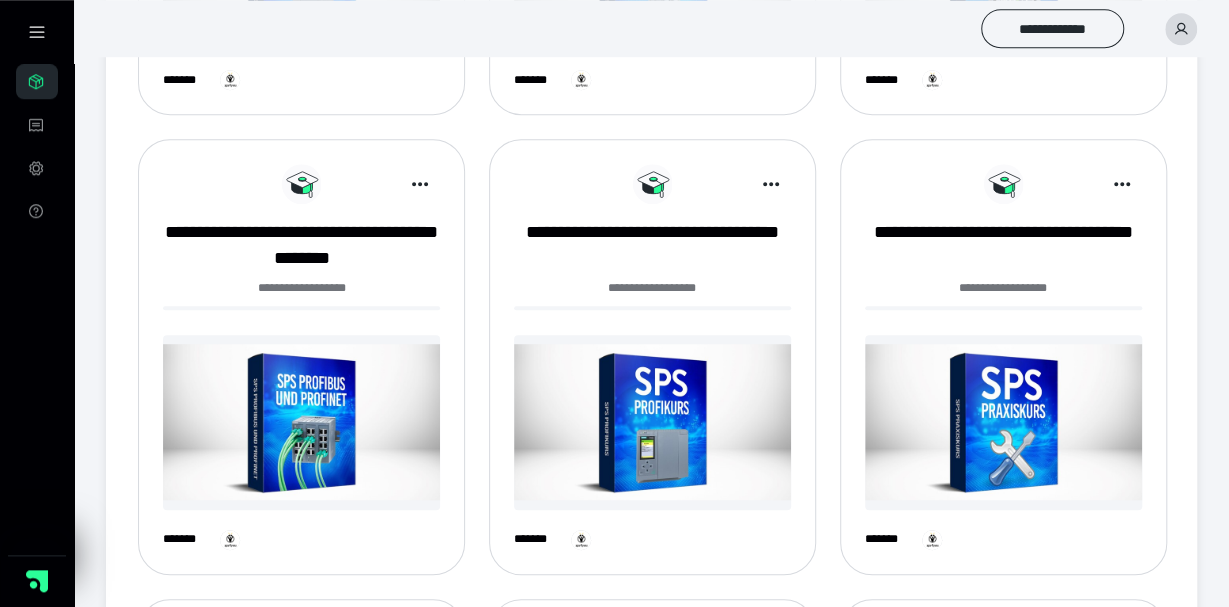 scroll, scrollTop: 0, scrollLeft: 0, axis: both 